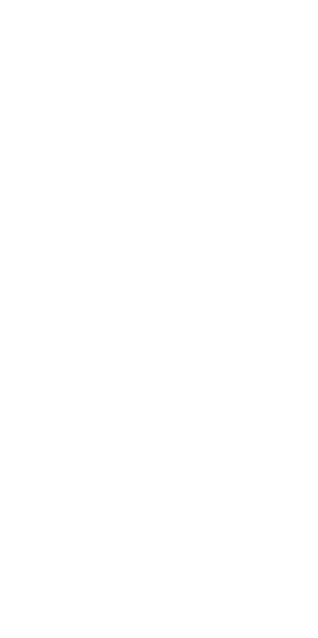 scroll, scrollTop: 0, scrollLeft: 0, axis: both 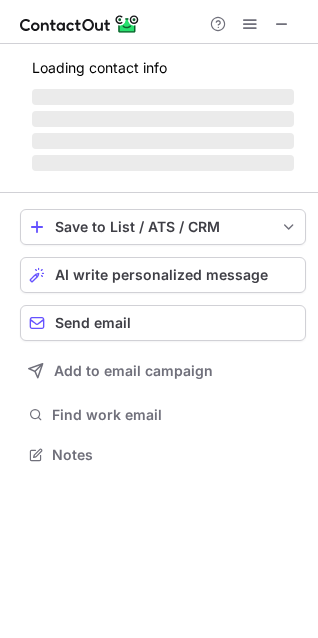 click on "‌" at bounding box center [163, 141] 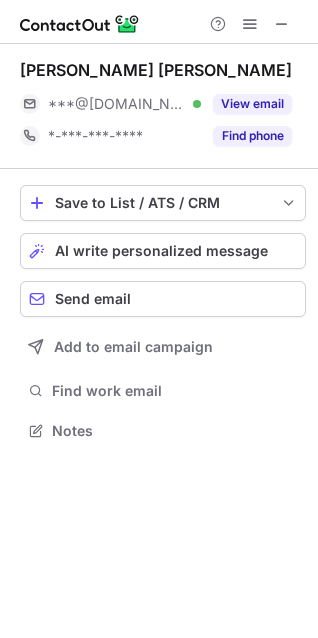 click on "Sukhamoy Acharya Bhaduri ***@gmail.com Verified View email *-***-***-**** Find phone" at bounding box center (163, 106) 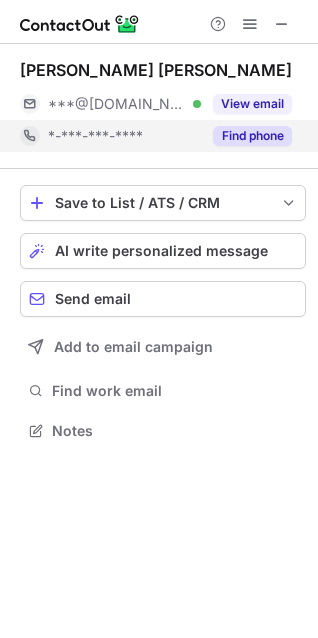 click on "Find phone" at bounding box center [246, 136] 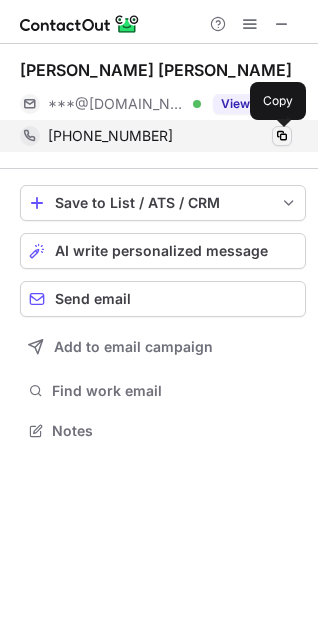 click at bounding box center [282, 136] 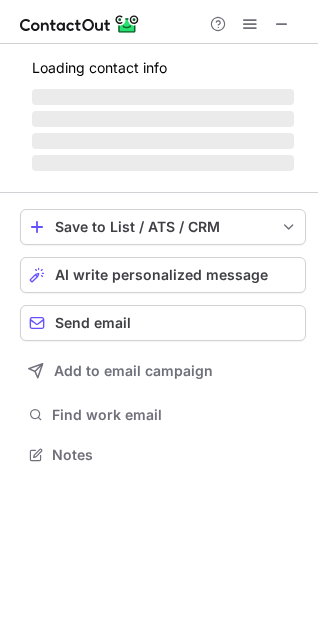 scroll, scrollTop: 10, scrollLeft: 9, axis: both 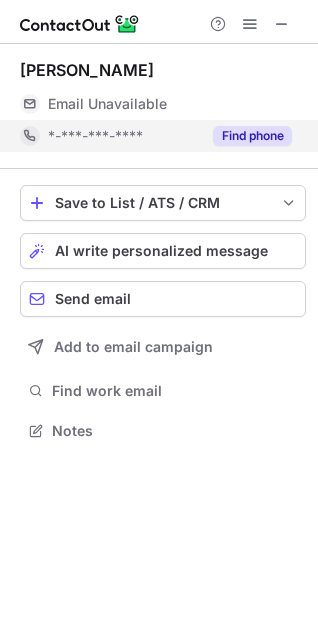 click on "Find phone" at bounding box center [252, 136] 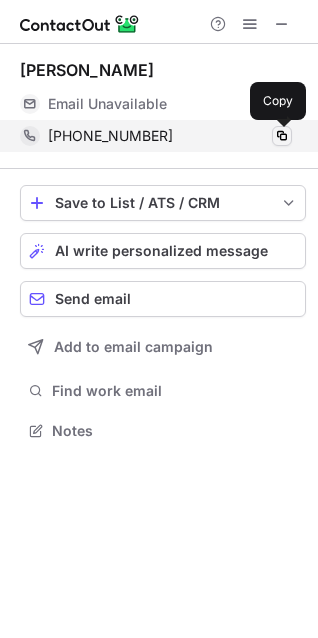 click at bounding box center [282, 136] 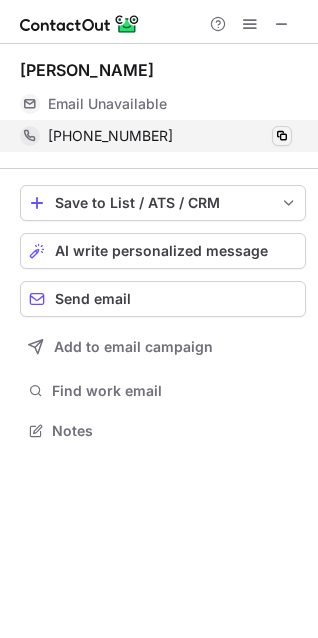 click at bounding box center [282, 136] 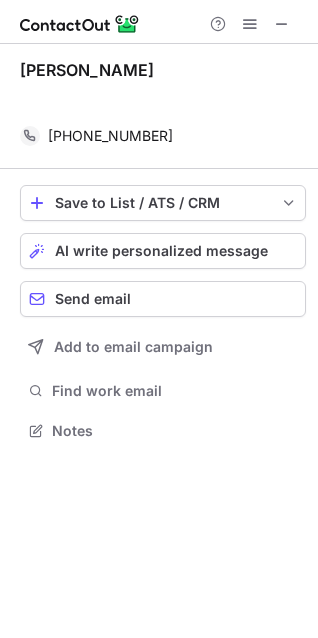 scroll, scrollTop: 384, scrollLeft: 318, axis: both 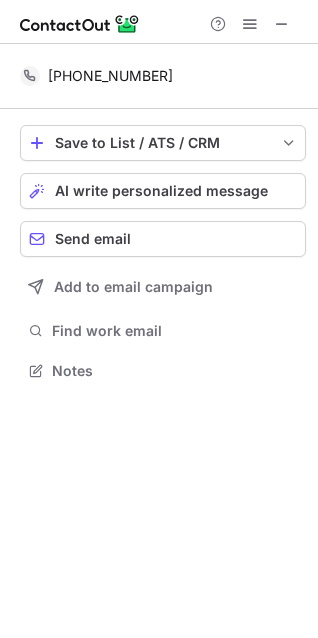 click at bounding box center [159, 22] 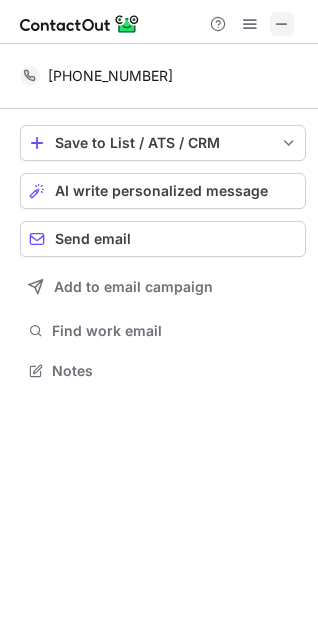 click at bounding box center [282, 24] 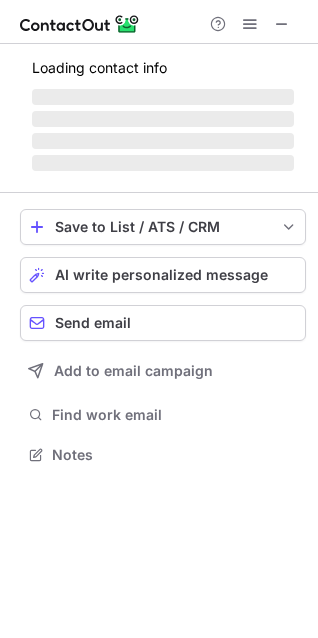 scroll, scrollTop: 10, scrollLeft: 9, axis: both 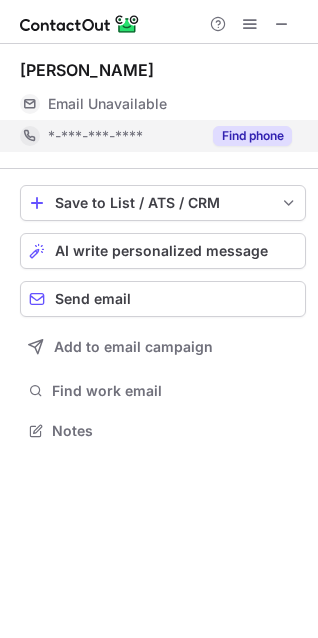 click on "Find phone" at bounding box center (246, 136) 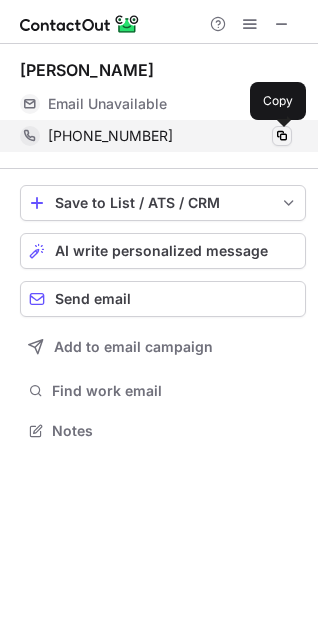 click at bounding box center (282, 136) 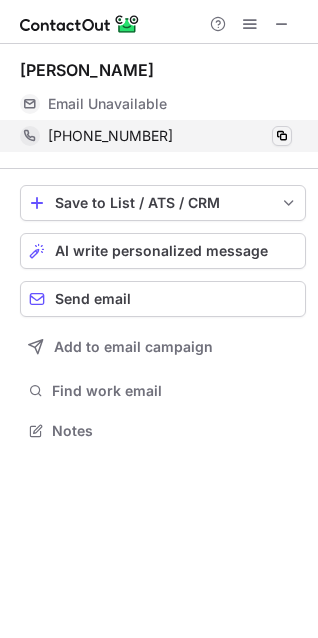 click at bounding box center [282, 136] 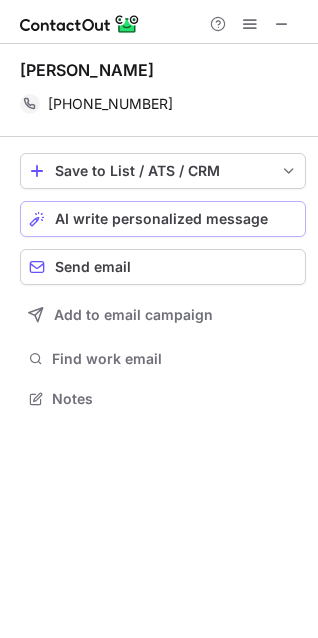 scroll, scrollTop: 384, scrollLeft: 318, axis: both 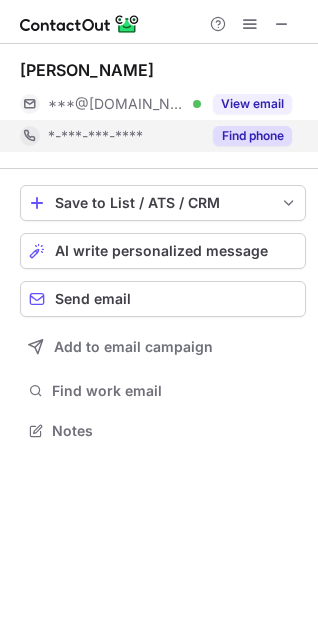 click on "Find phone" at bounding box center [252, 136] 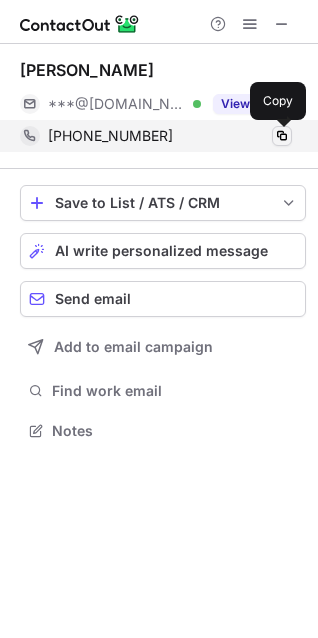 click at bounding box center [282, 136] 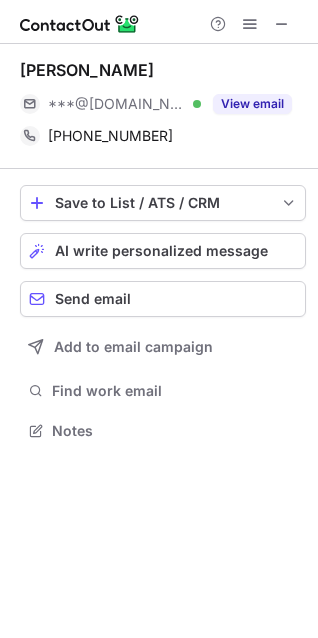 scroll, scrollTop: 388, scrollLeft: 318, axis: both 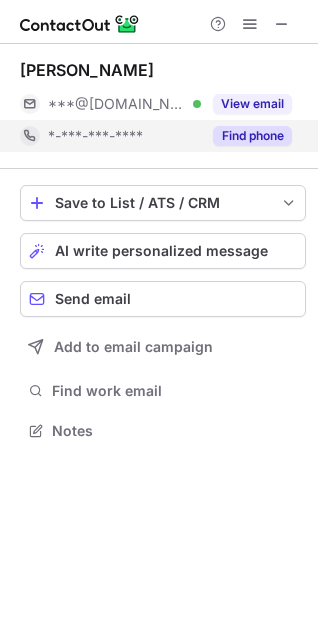 click on "Find phone" at bounding box center (252, 136) 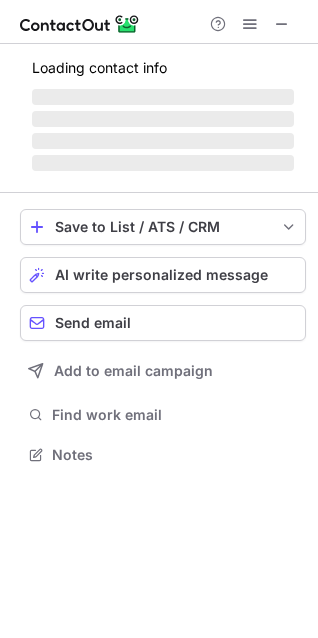 scroll, scrollTop: 10, scrollLeft: 9, axis: both 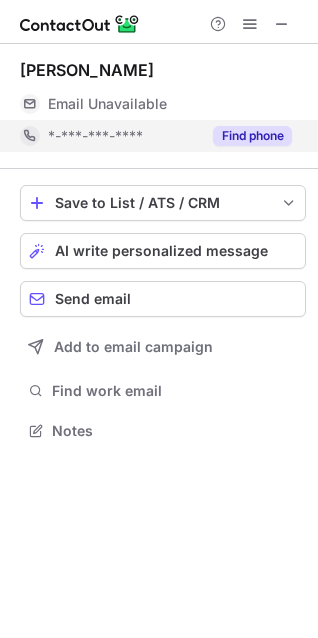 click on "Find phone" at bounding box center (252, 136) 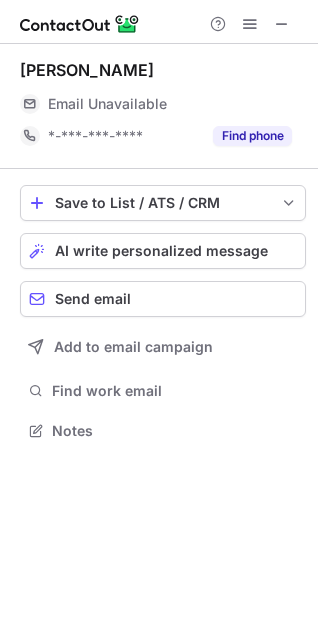 scroll, scrollTop: 416, scrollLeft: 318, axis: both 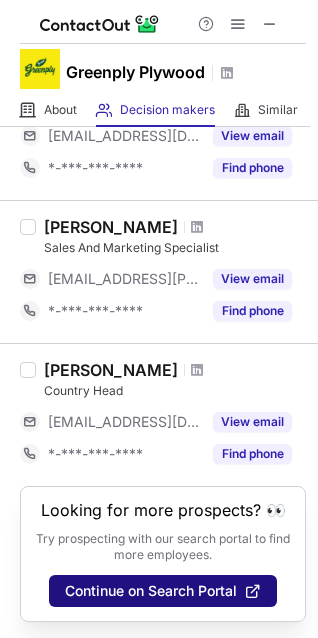 click on "Continue on Search Portal" at bounding box center [151, 591] 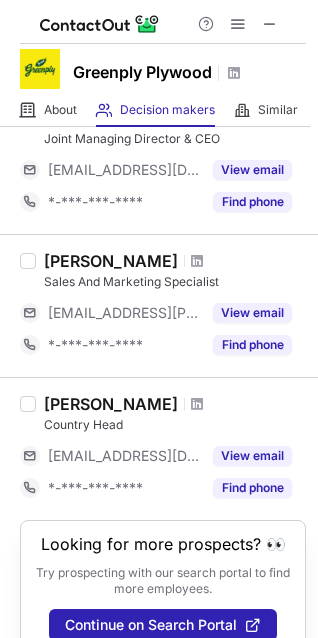 scroll, scrollTop: 1237, scrollLeft: 0, axis: vertical 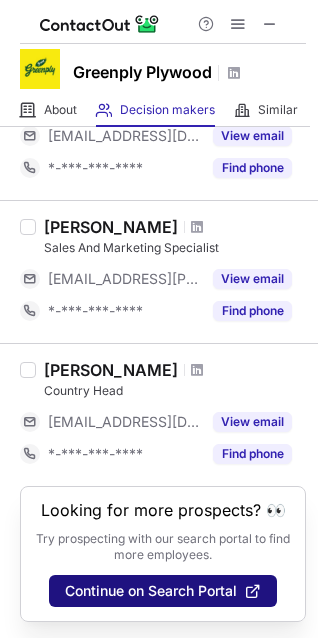 click on "Continue on Search Portal" at bounding box center (151, 591) 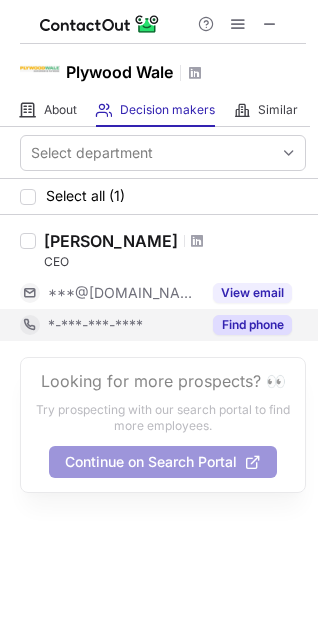 click on "Find phone" at bounding box center [252, 325] 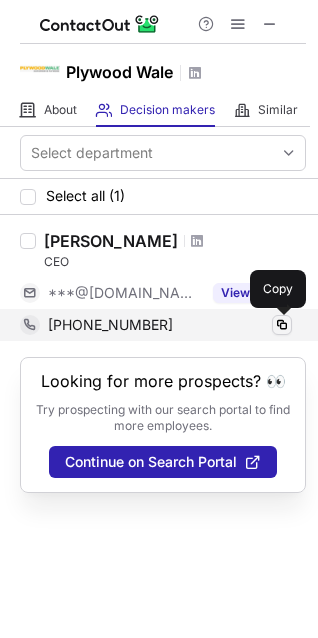 click at bounding box center (282, 325) 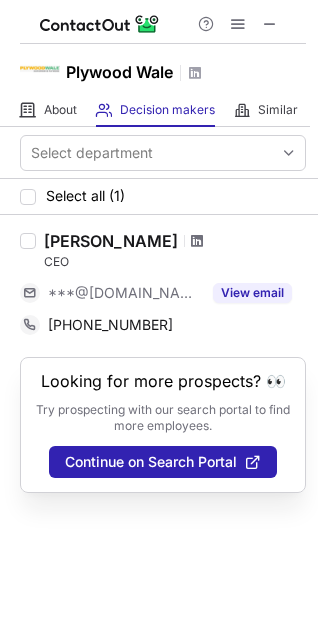 click at bounding box center [197, 241] 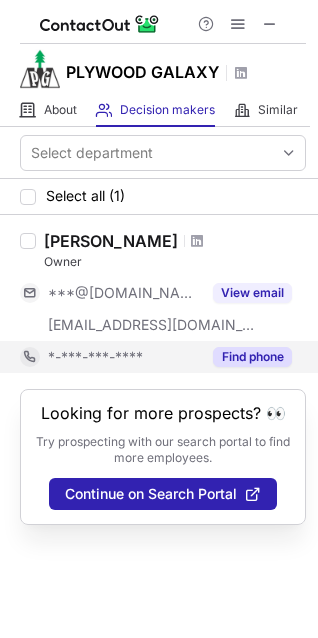 click on "Find phone" at bounding box center (252, 357) 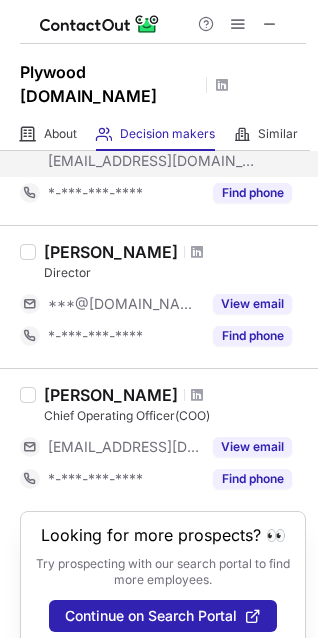 scroll, scrollTop: 206, scrollLeft: 0, axis: vertical 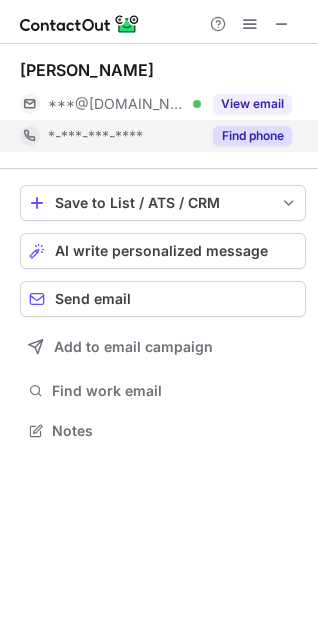 click on "Find phone" at bounding box center [252, 136] 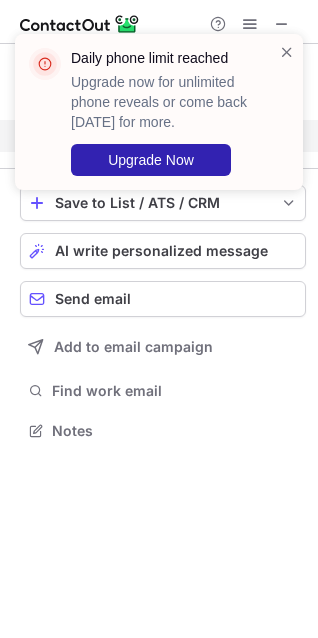 click on "Daily phone limit reached Upgrade now for unlimited phone reveals or come back tomorrow for more. Upgrade Now" at bounding box center [159, 120] 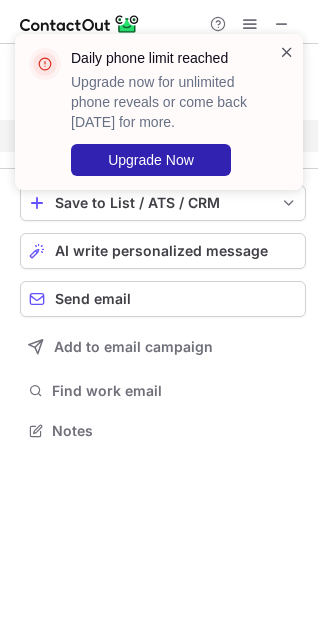 click at bounding box center (287, 52) 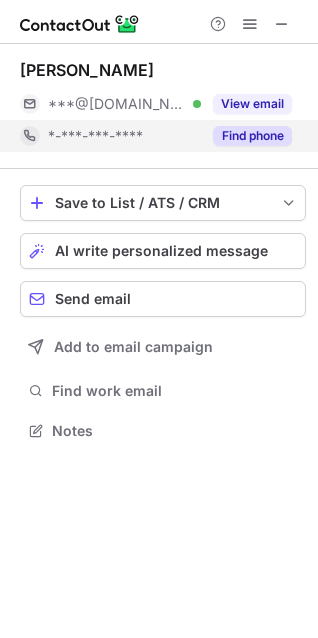 click on "Daily phone limit reached Upgrade now for unlimited phone reveals or come back tomorrow for more. Upgrade Now" at bounding box center (159, 120) 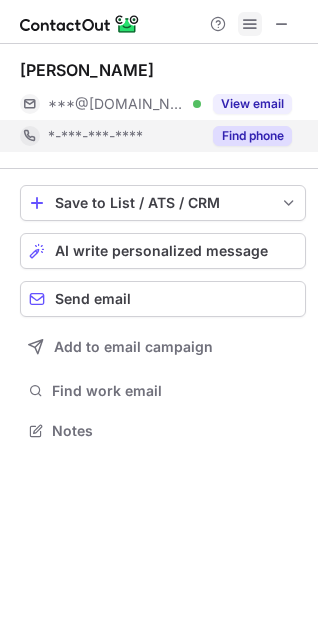 click at bounding box center (250, 24) 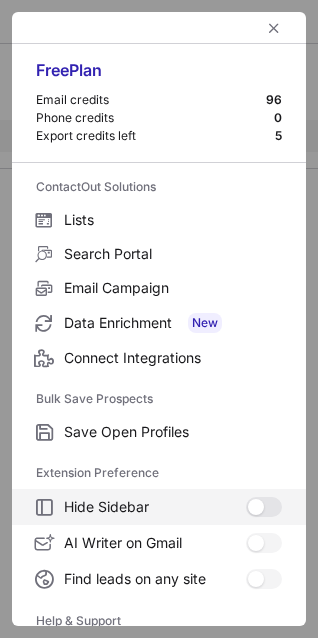 scroll, scrollTop: 194, scrollLeft: 0, axis: vertical 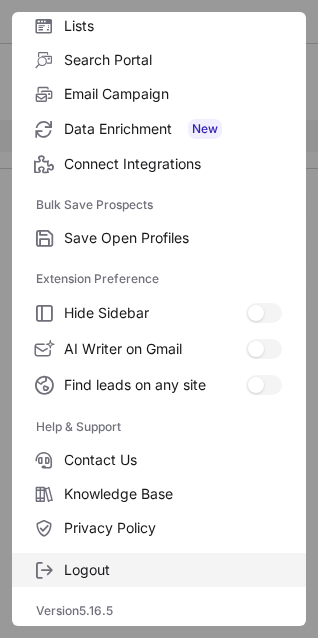 click on "Logout" at bounding box center (159, 570) 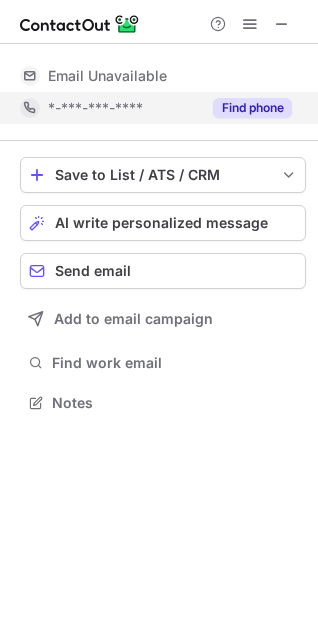 scroll, scrollTop: 0, scrollLeft: 0, axis: both 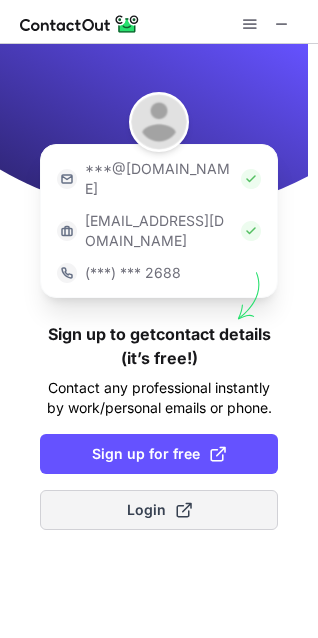 click on "Login" at bounding box center [159, 510] 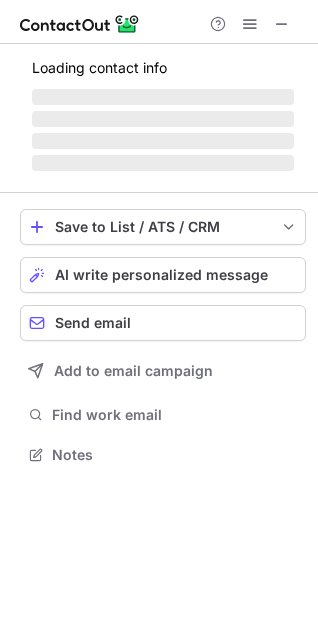 scroll, scrollTop: 10, scrollLeft: 9, axis: both 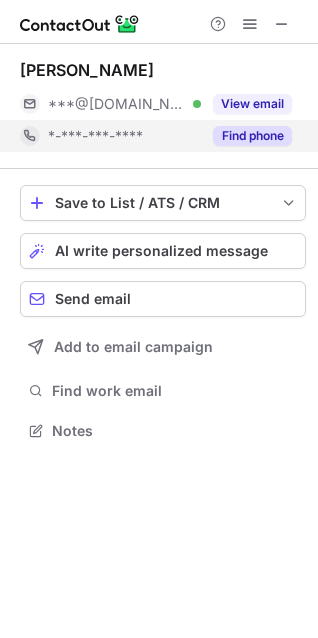 click on "Find phone" at bounding box center [252, 136] 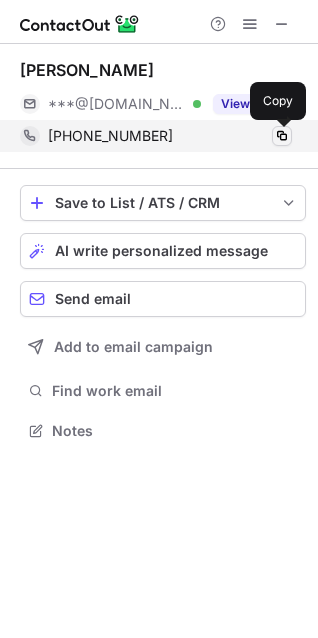 click at bounding box center [282, 136] 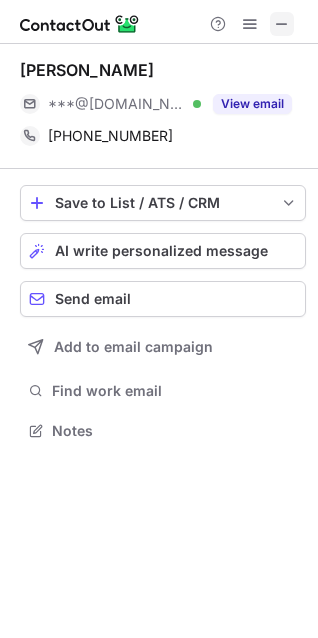 click at bounding box center [282, 24] 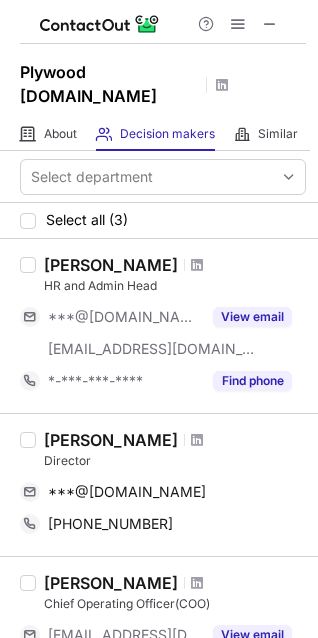 scroll, scrollTop: 206, scrollLeft: 0, axis: vertical 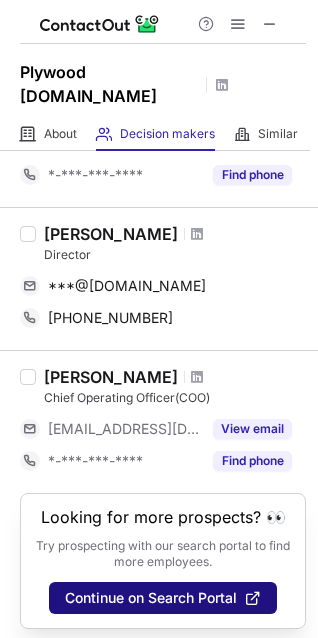 click on "Continue on Search Portal" at bounding box center (151, 598) 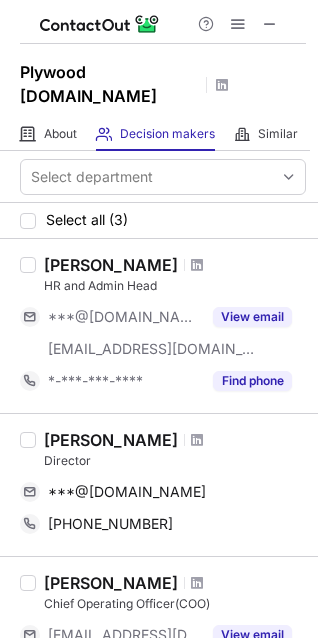 scroll, scrollTop: 206, scrollLeft: 0, axis: vertical 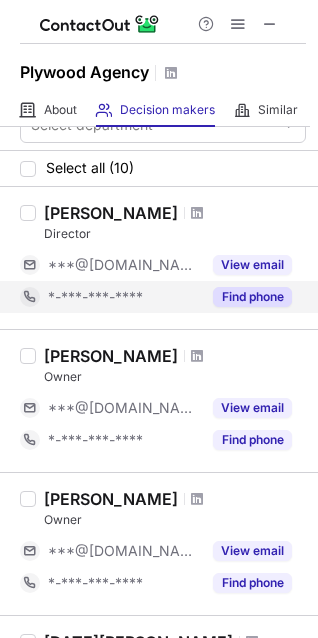 click on "Find phone" at bounding box center [252, 297] 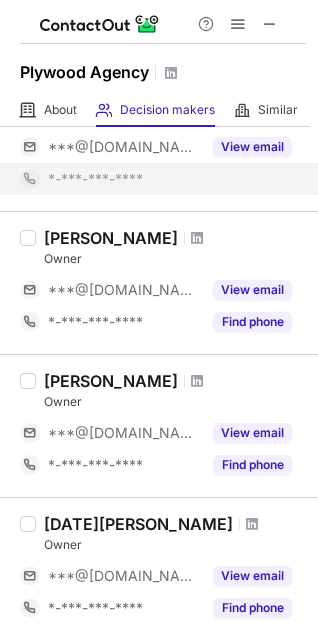 scroll, scrollTop: 148, scrollLeft: 0, axis: vertical 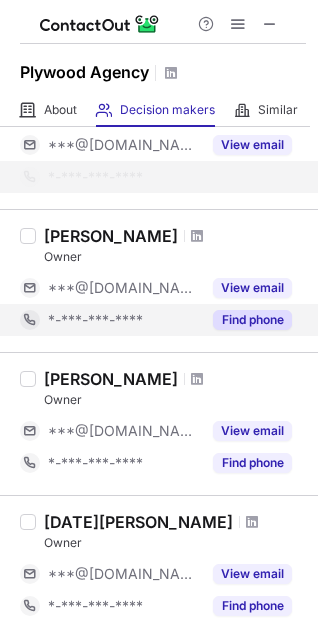 click on "Find phone" at bounding box center (252, 320) 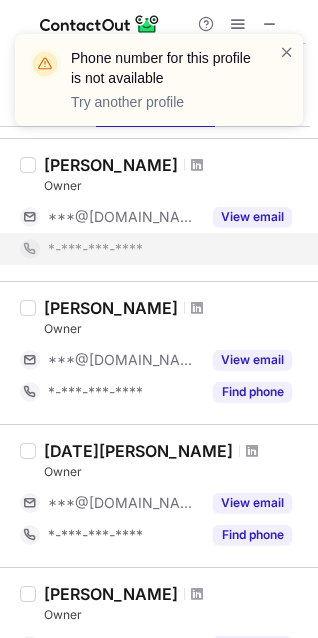 scroll, scrollTop: 247, scrollLeft: 0, axis: vertical 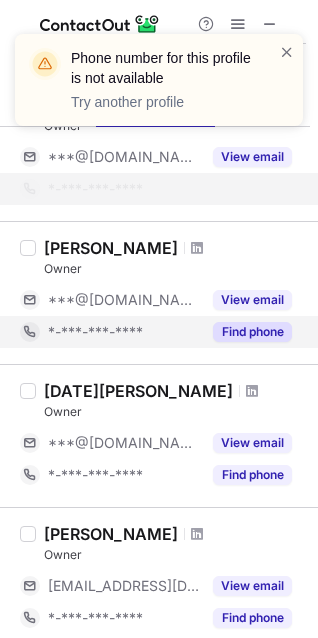 click on "Find phone" at bounding box center [246, 332] 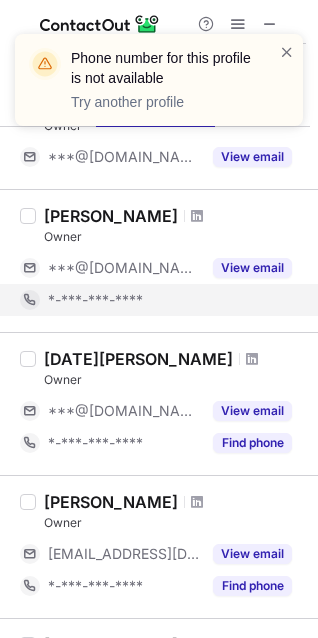 scroll, scrollTop: 292, scrollLeft: 0, axis: vertical 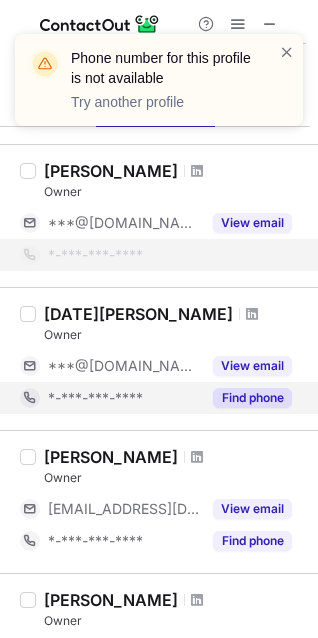 click on "Find phone" at bounding box center (252, 398) 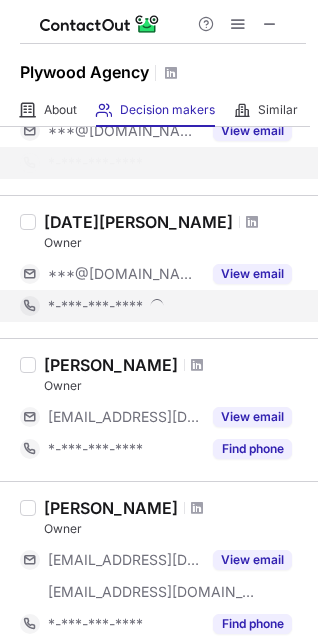 scroll, scrollTop: 392, scrollLeft: 0, axis: vertical 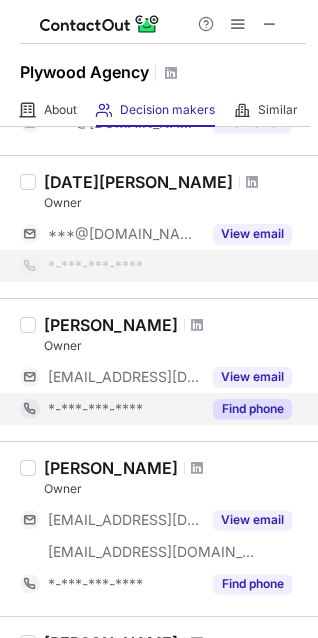 click on "Find phone" at bounding box center (252, 409) 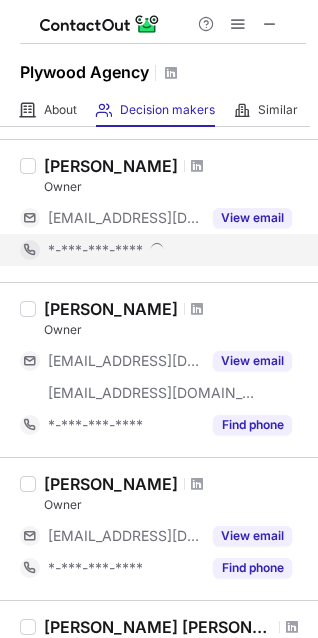scroll, scrollTop: 520, scrollLeft: 0, axis: vertical 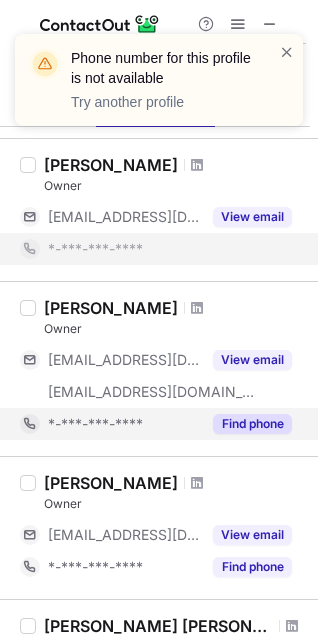 click on "Find phone" at bounding box center (252, 424) 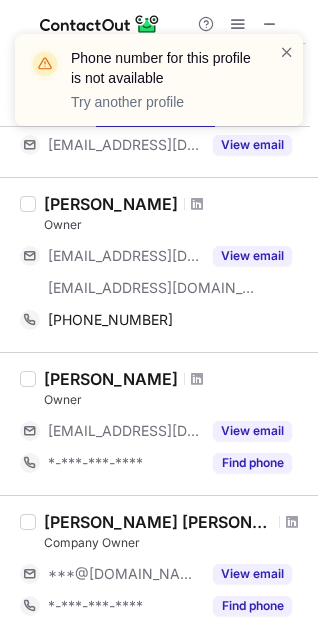 scroll, scrollTop: 579, scrollLeft: 0, axis: vertical 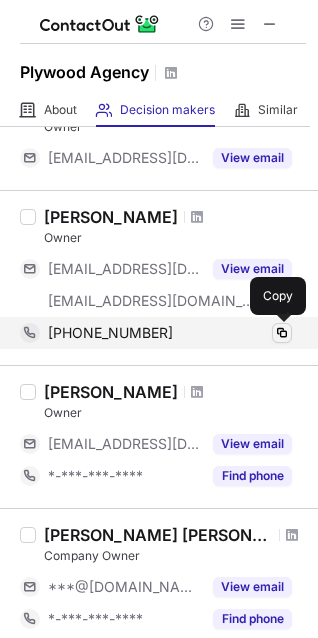 click at bounding box center (282, 333) 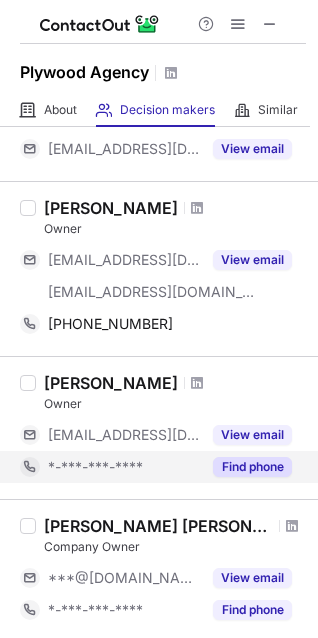 scroll, scrollTop: 592, scrollLeft: 0, axis: vertical 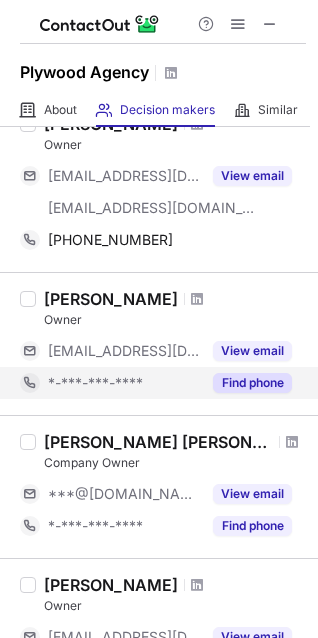 click on "Find phone" at bounding box center (246, 383) 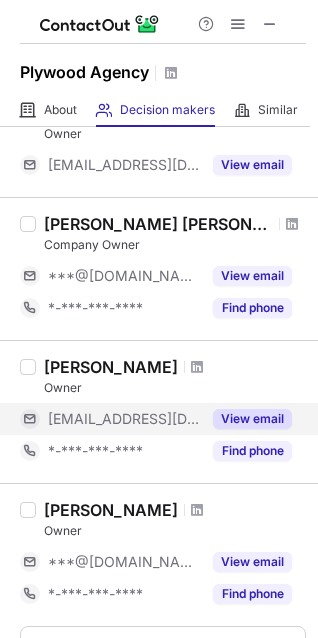scroll, scrollTop: 1013, scrollLeft: 0, axis: vertical 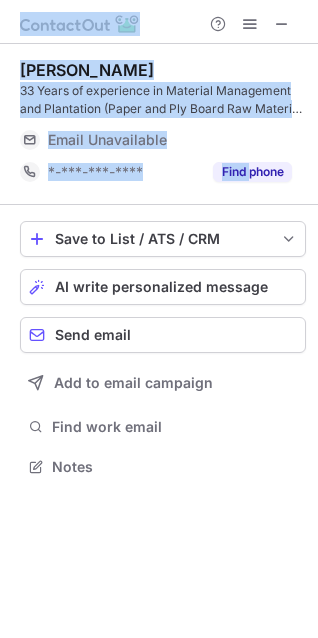 drag, startPoint x: 251, startPoint y: 158, endPoint x: -452, endPoint y: 416, distance: 748.8478 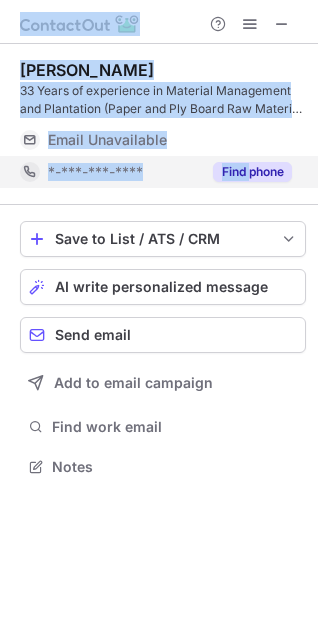 click on "Find phone" at bounding box center (252, 172) 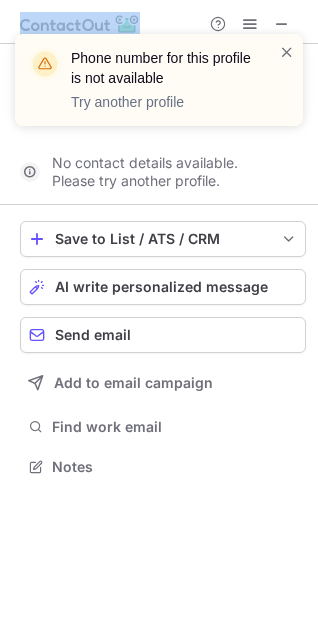 scroll, scrollTop: 420, scrollLeft: 318, axis: both 